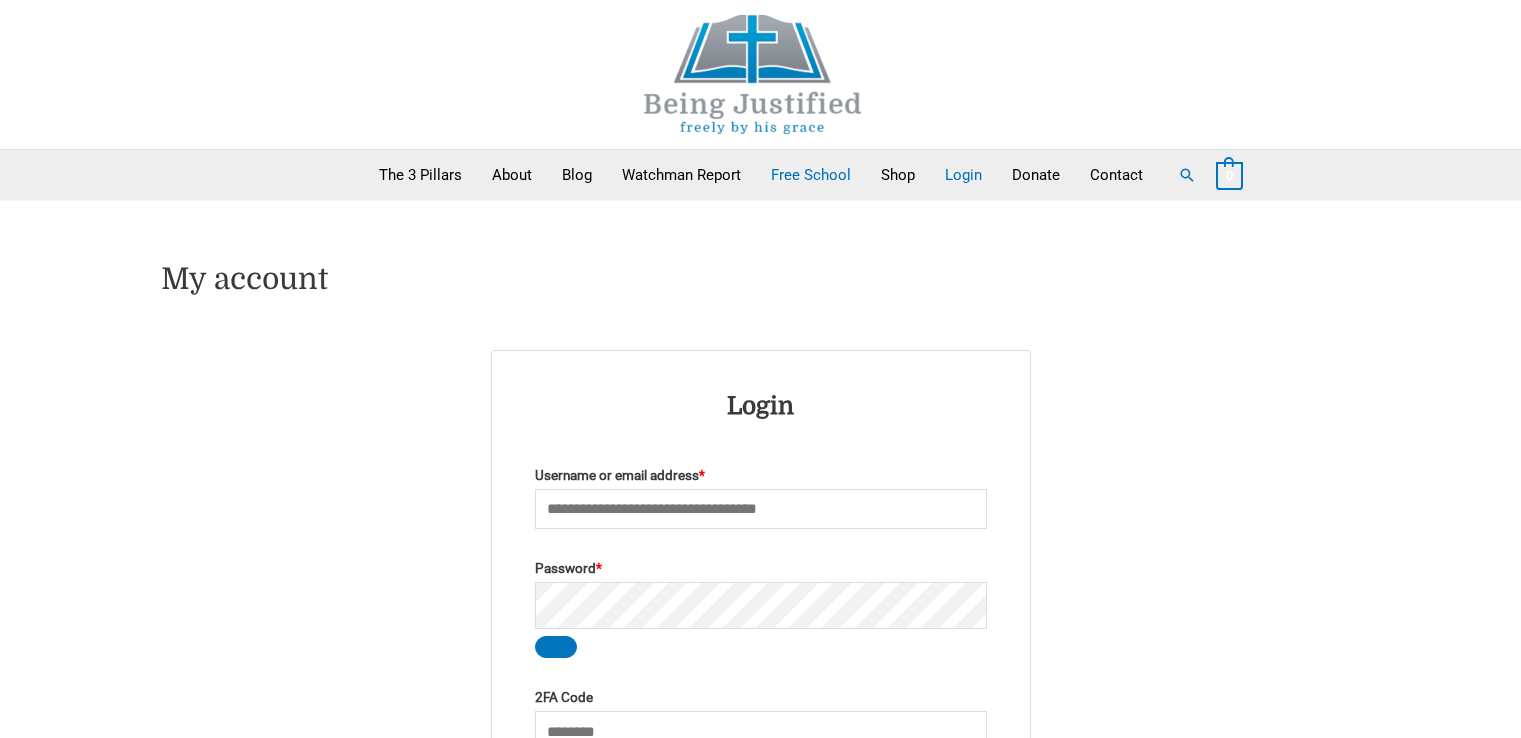 scroll, scrollTop: 0, scrollLeft: 0, axis: both 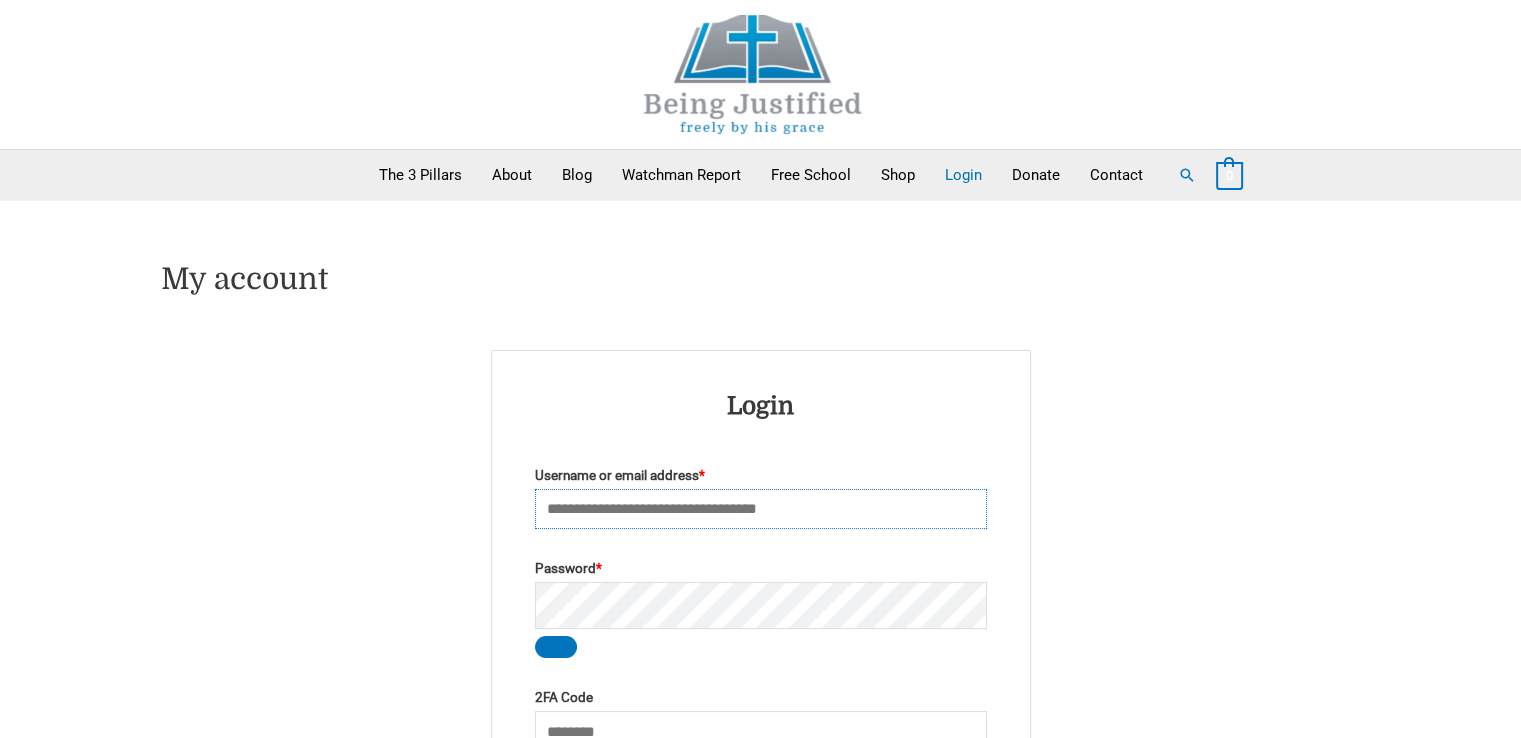 drag, startPoint x: 647, startPoint y: 491, endPoint x: 677, endPoint y: 413, distance: 83.57033 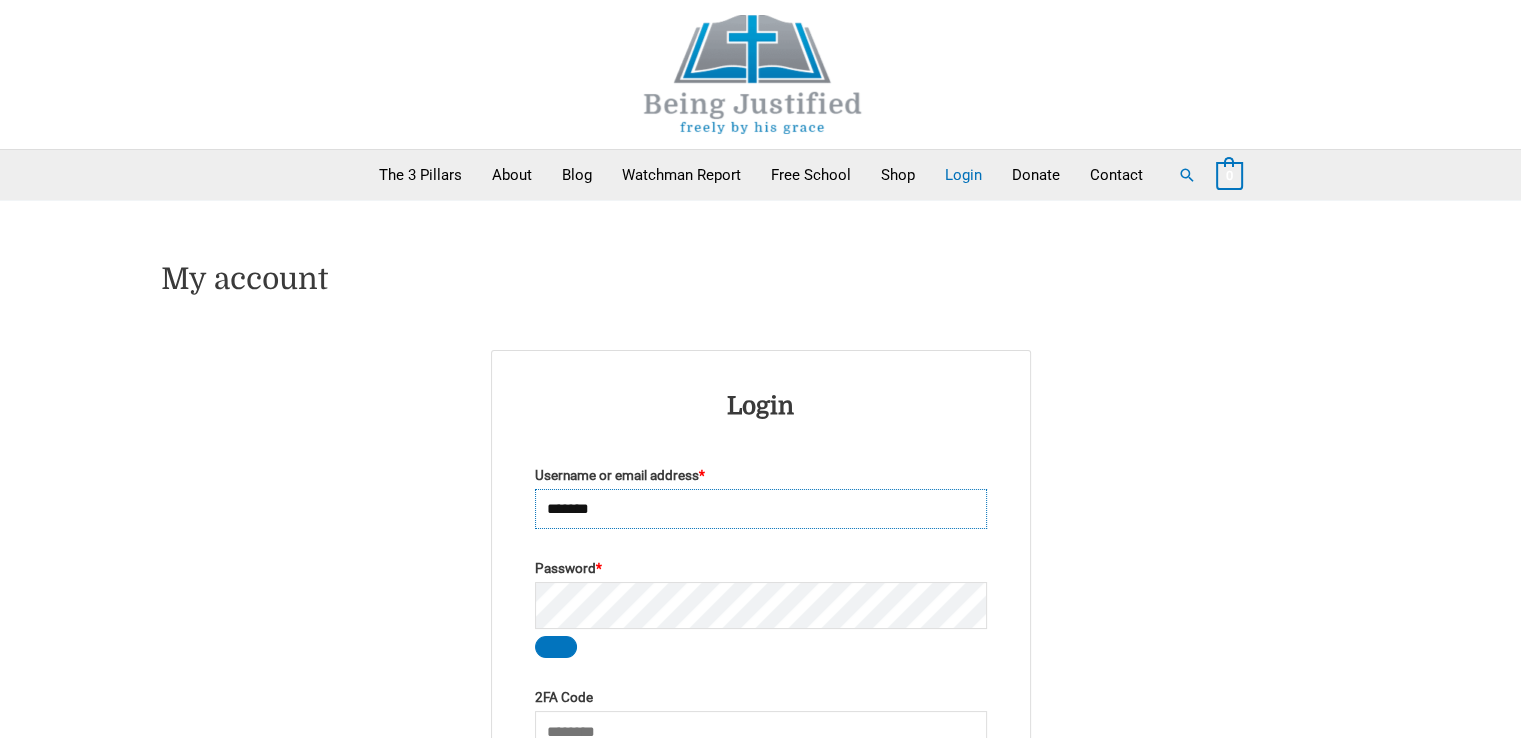 type on "*******" 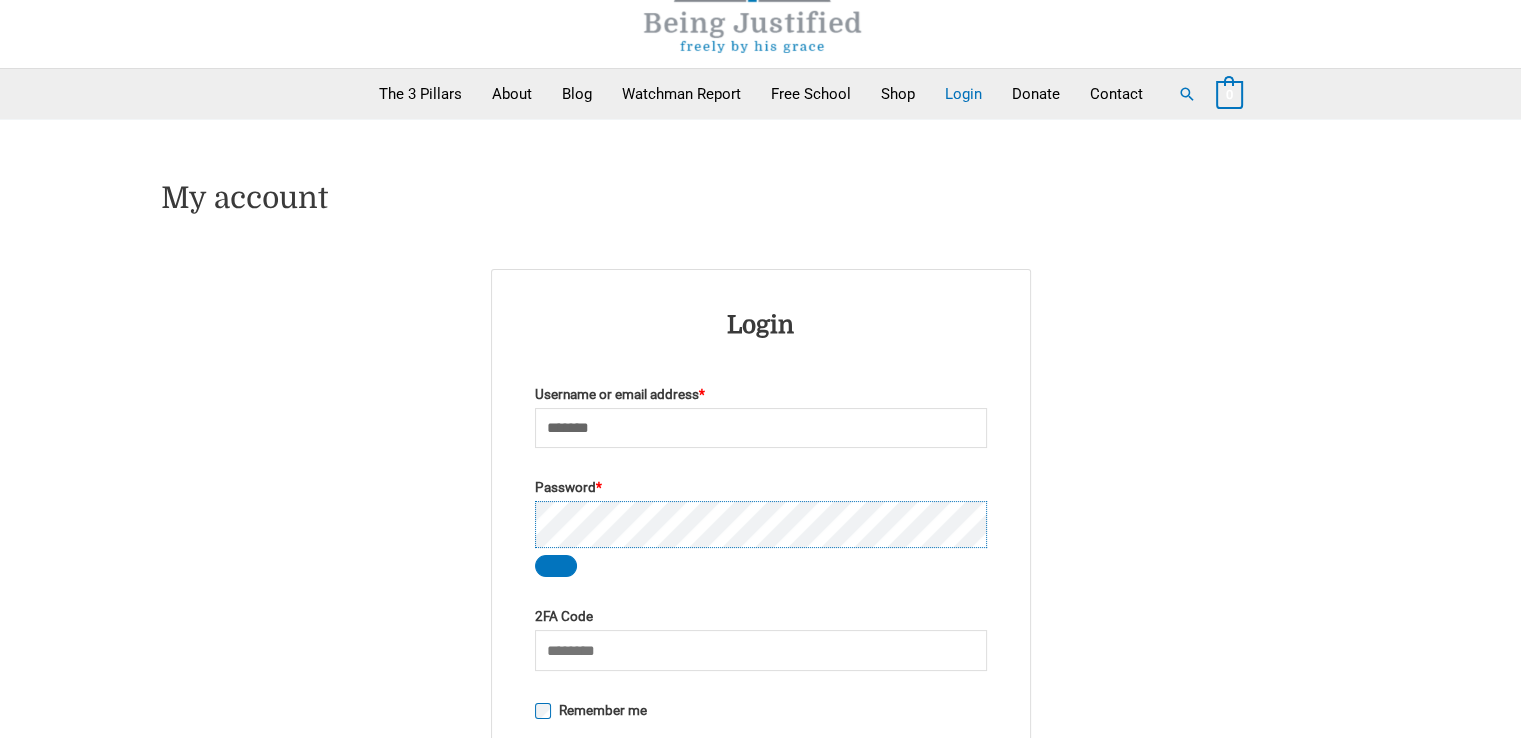 scroll, scrollTop: 200, scrollLeft: 0, axis: vertical 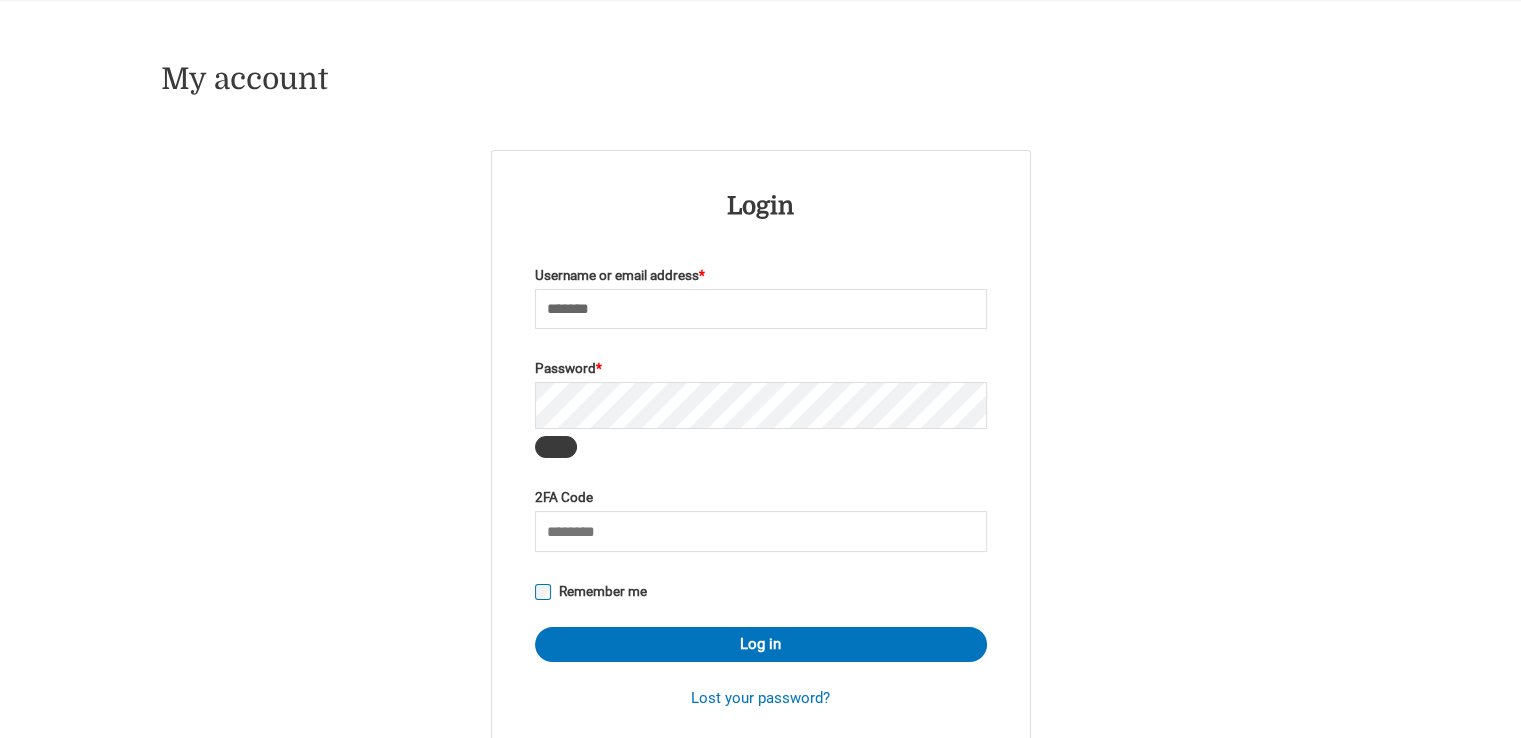drag, startPoint x: 568, startPoint y: 395, endPoint x: 580, endPoint y: 408, distance: 17.691807 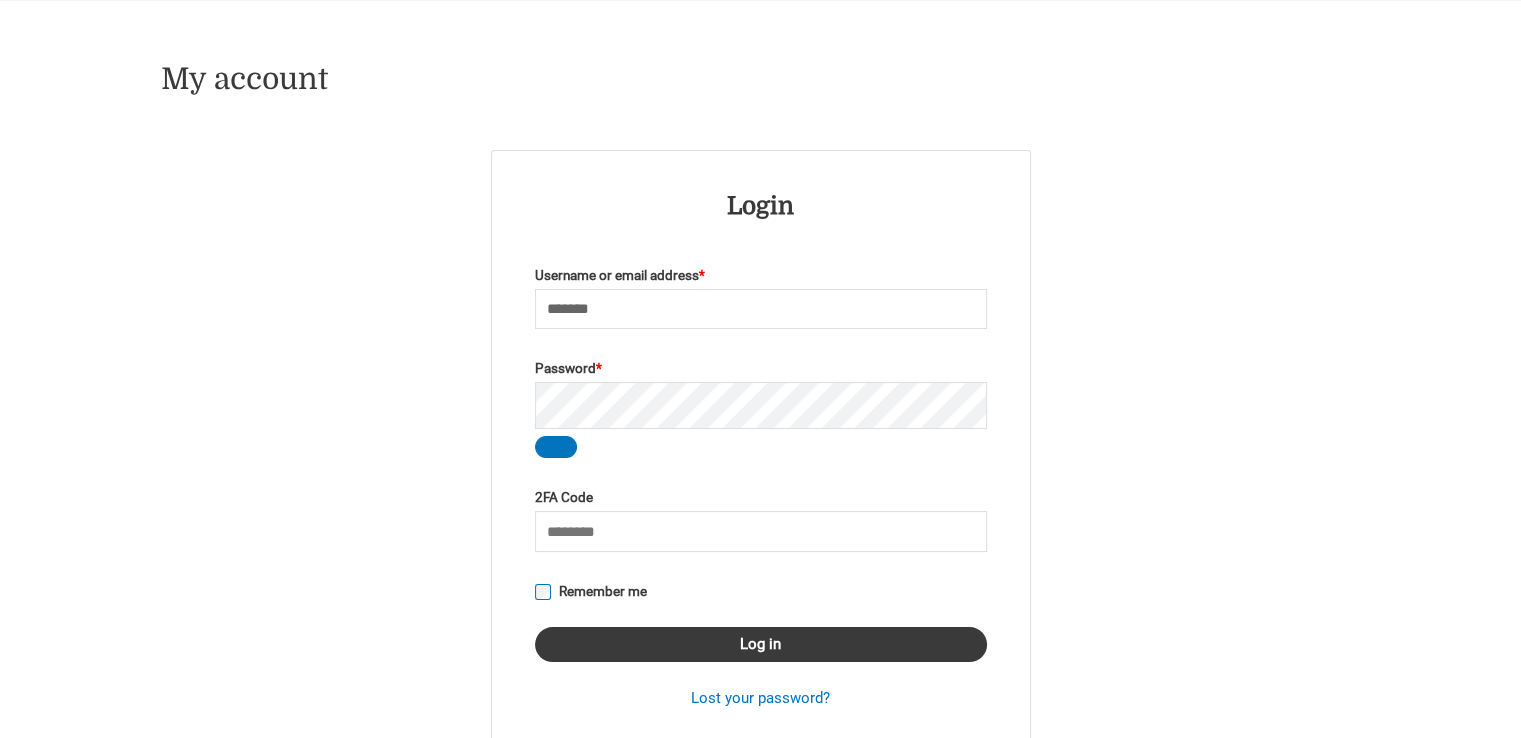 click on "Log in" at bounding box center [761, 644] 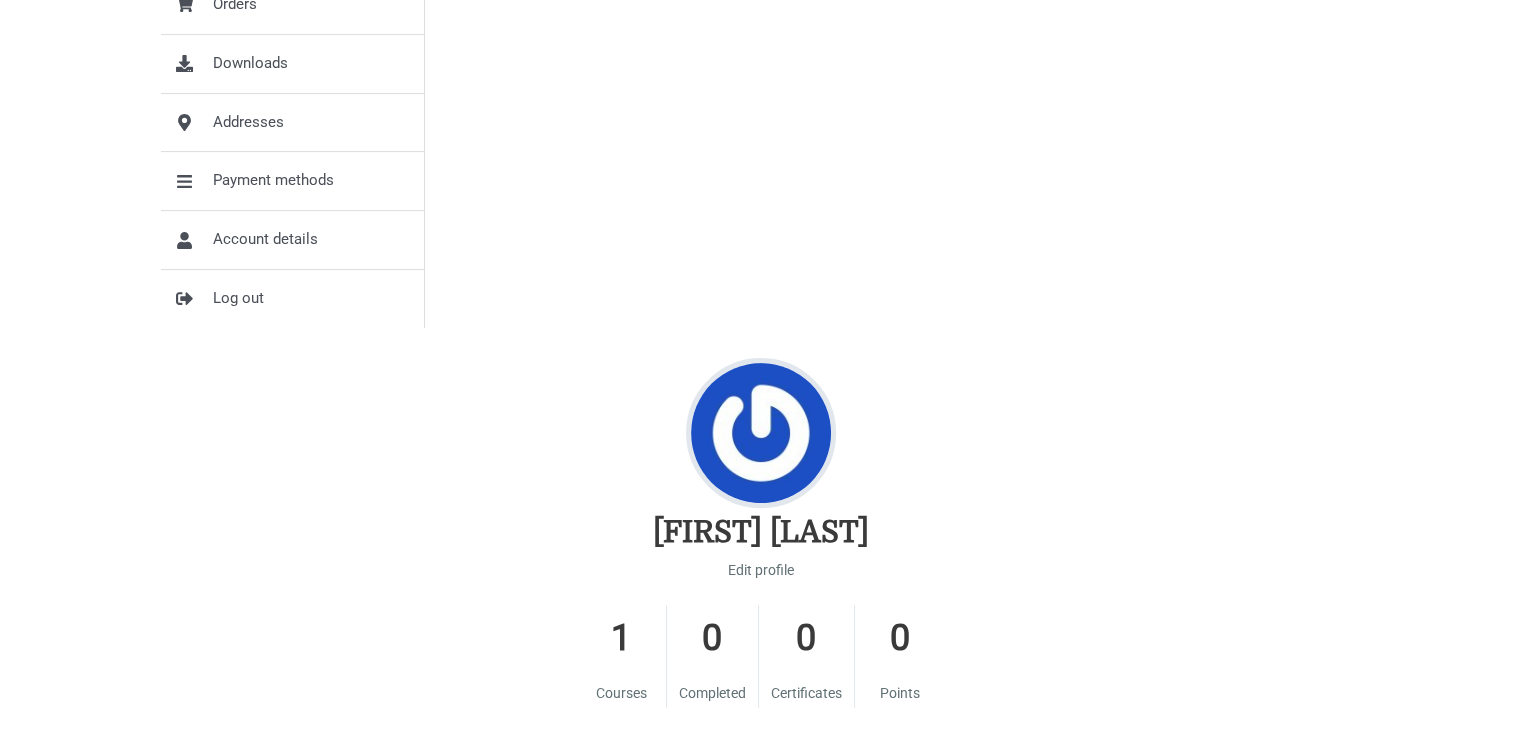 scroll, scrollTop: 1100, scrollLeft: 0, axis: vertical 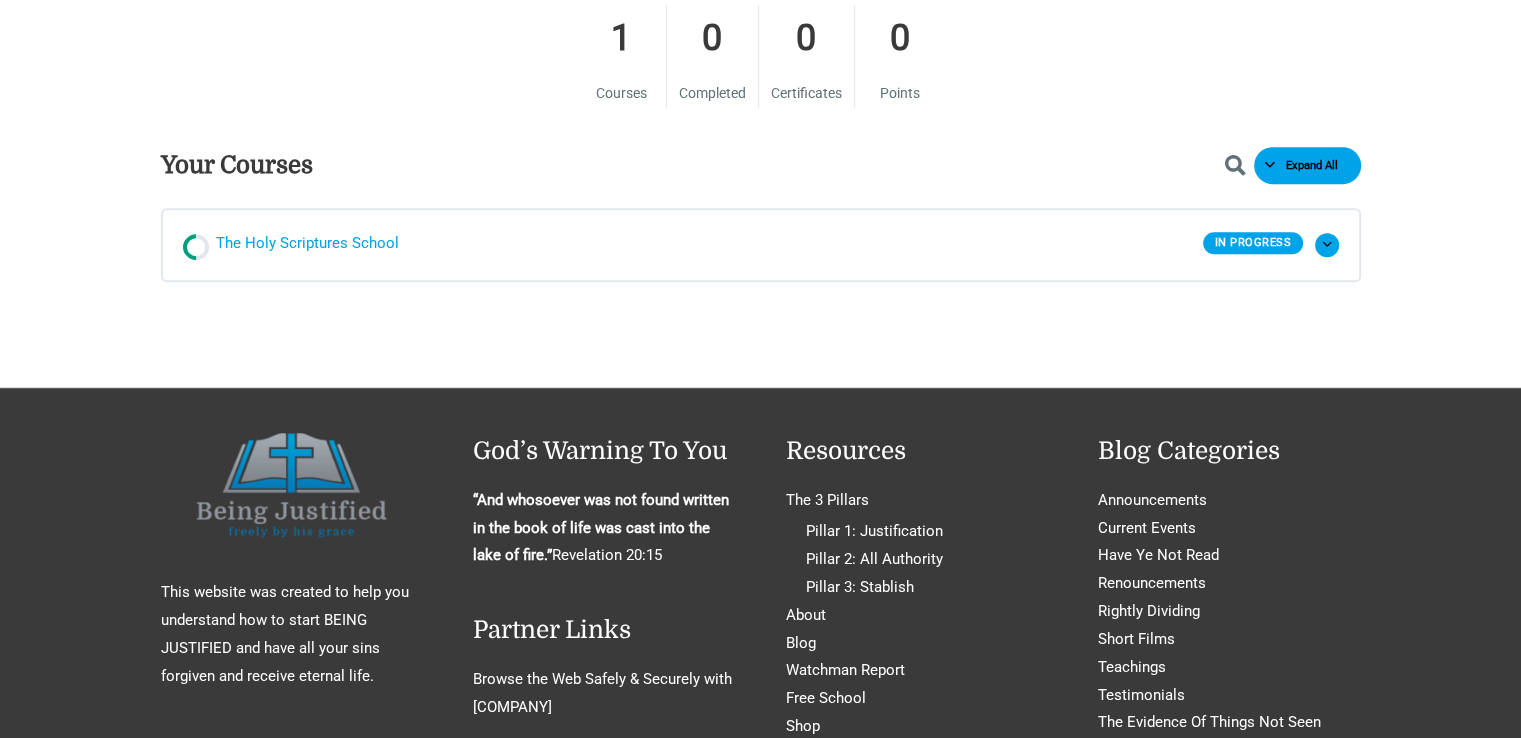 click on "The Holy Scriptures School" at bounding box center (307, 245) 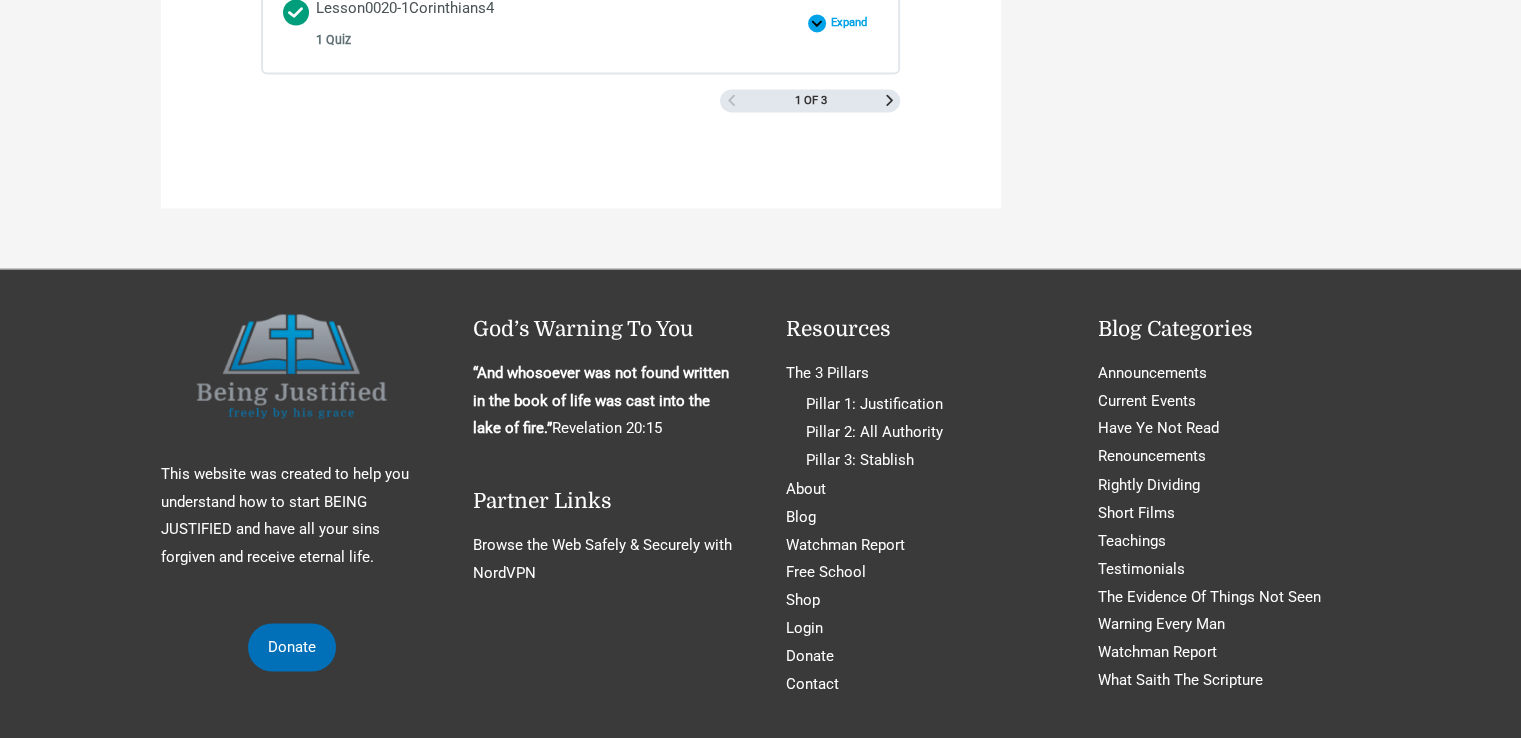 scroll, scrollTop: 3253, scrollLeft: 0, axis: vertical 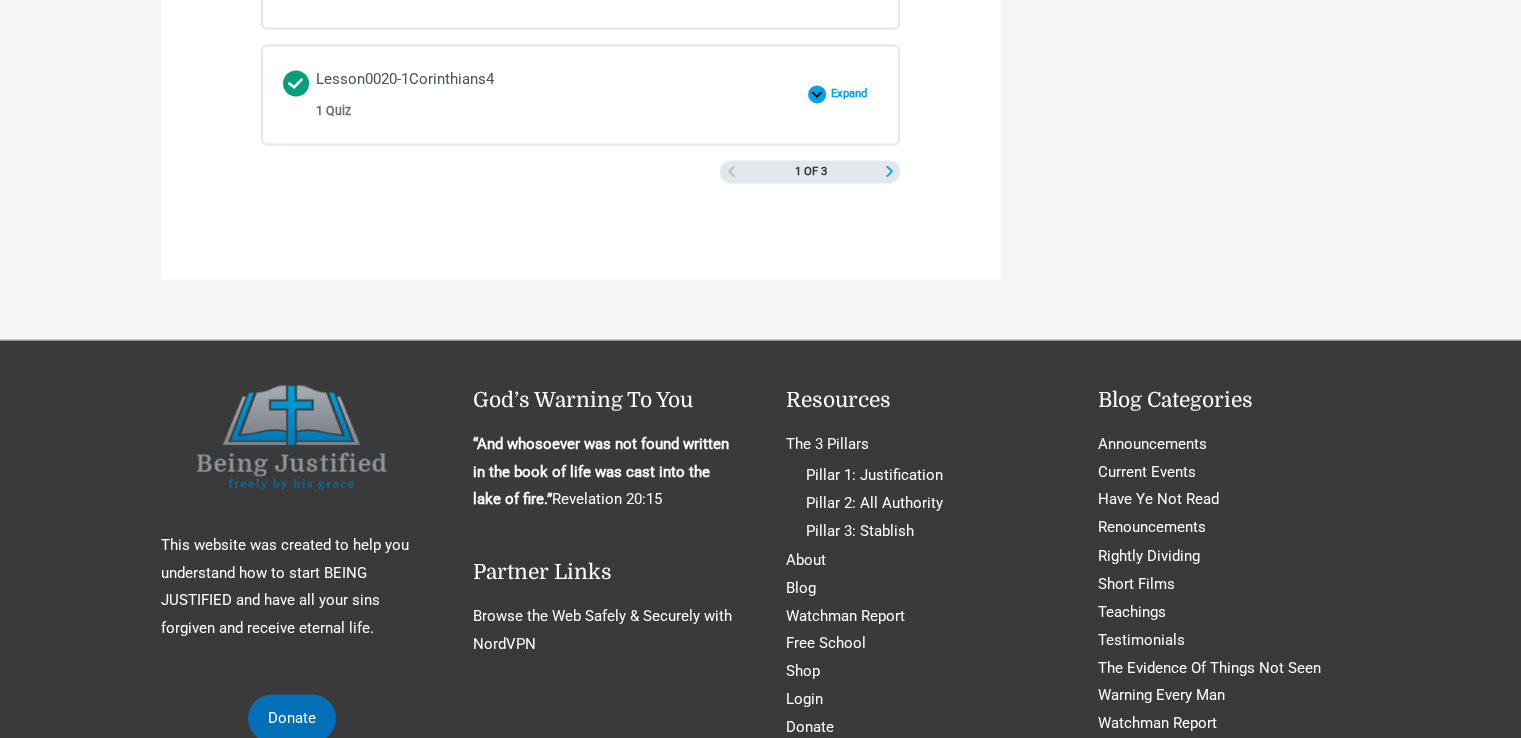 click at bounding box center (889, 171) 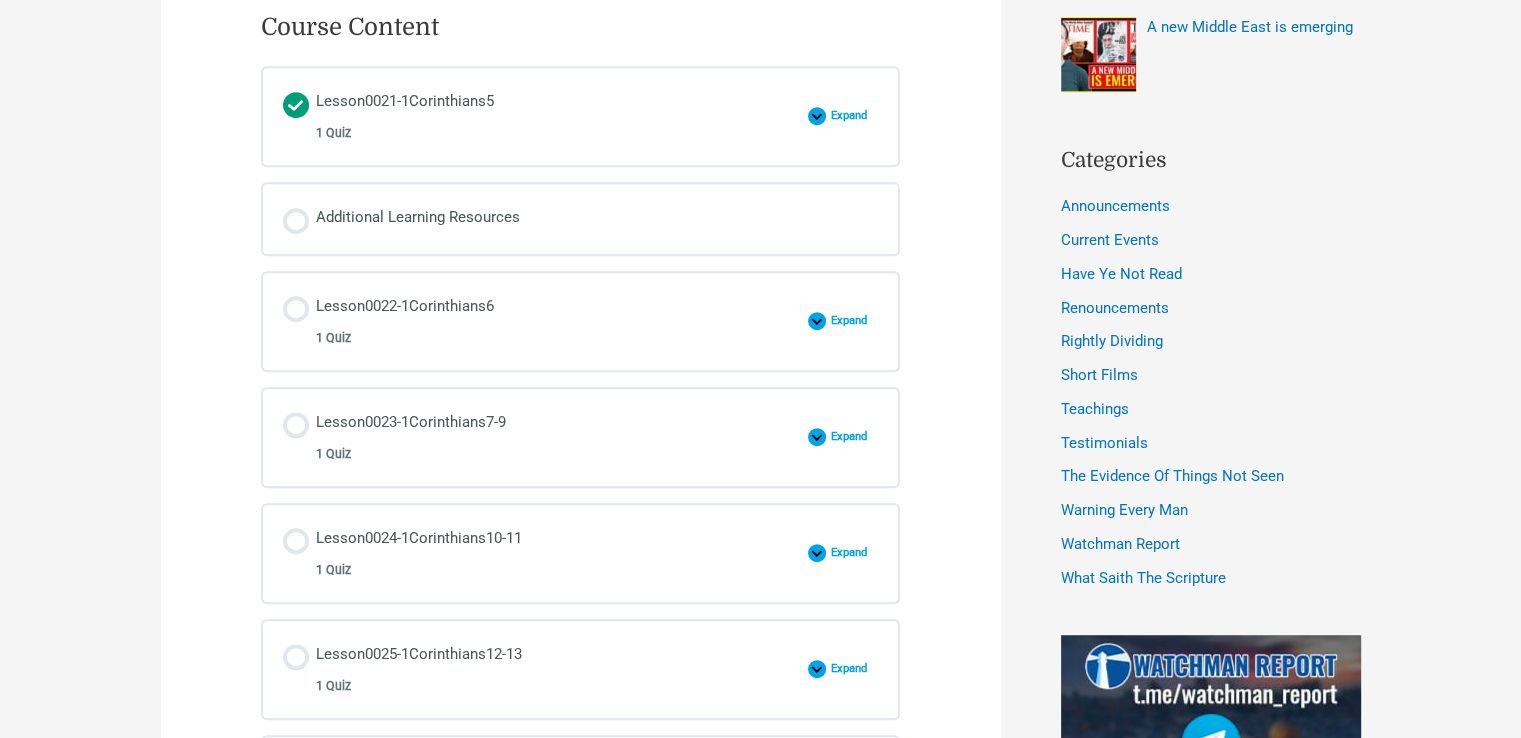 scroll, scrollTop: 853, scrollLeft: 0, axis: vertical 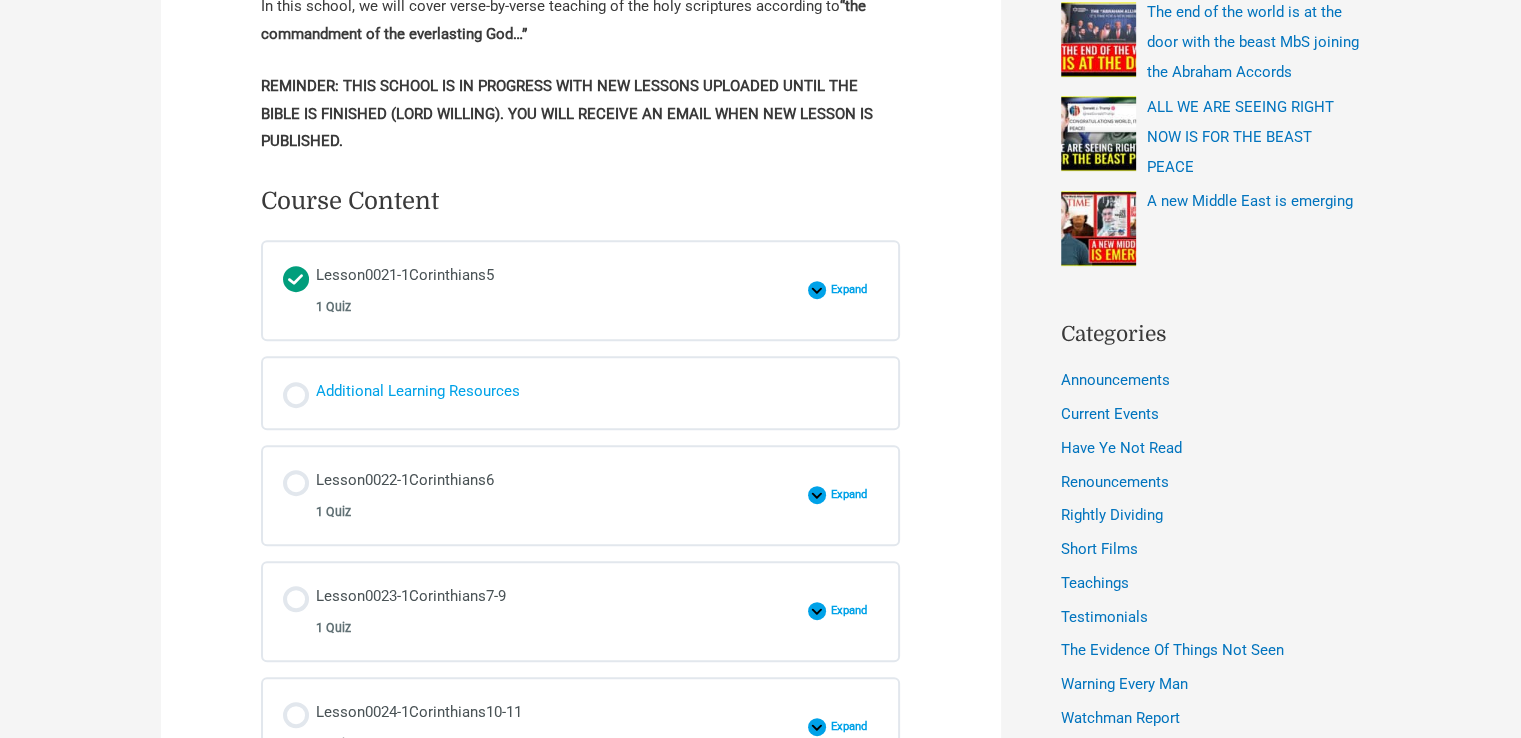 click on "Additional Learning Resources" at bounding box center (418, 393) 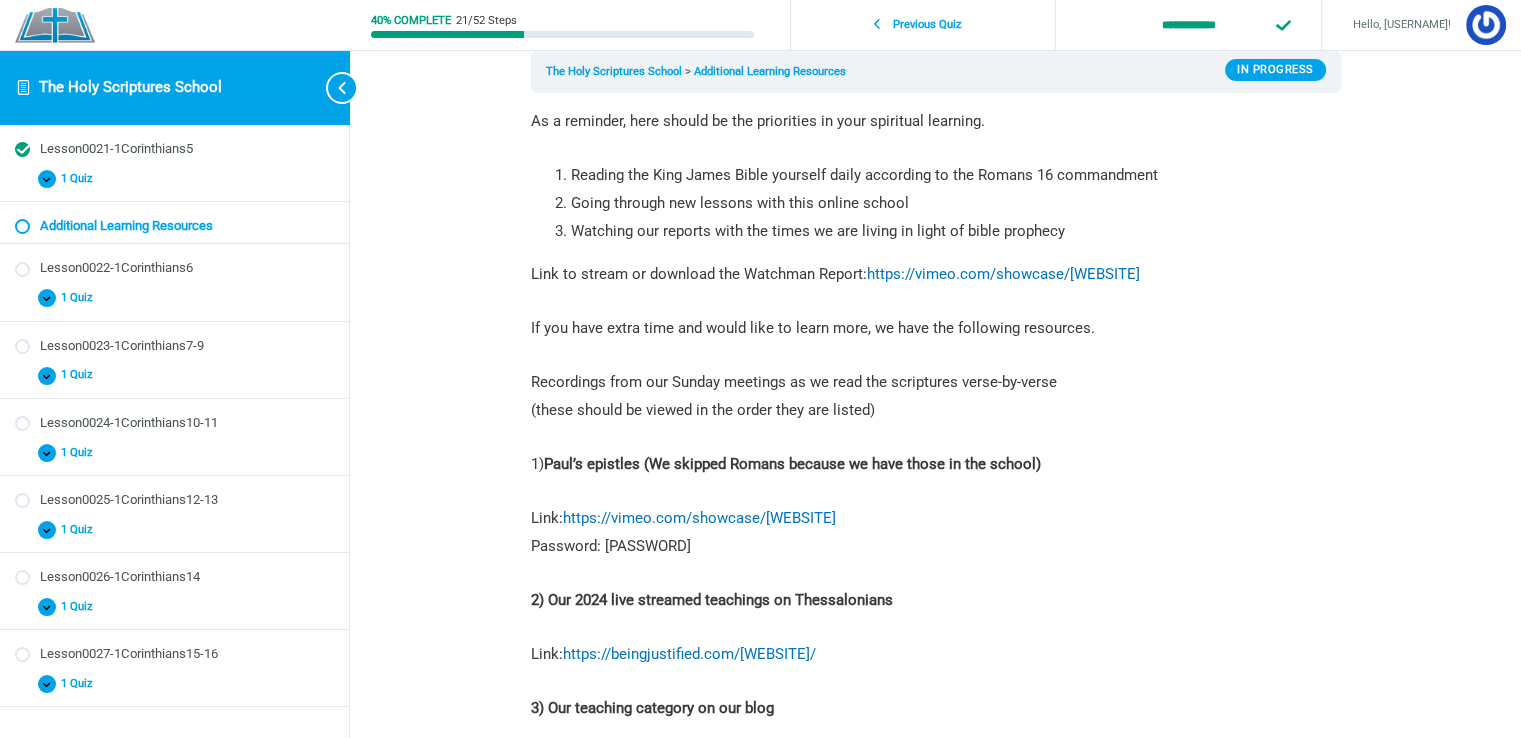 scroll, scrollTop: 200, scrollLeft: 0, axis: vertical 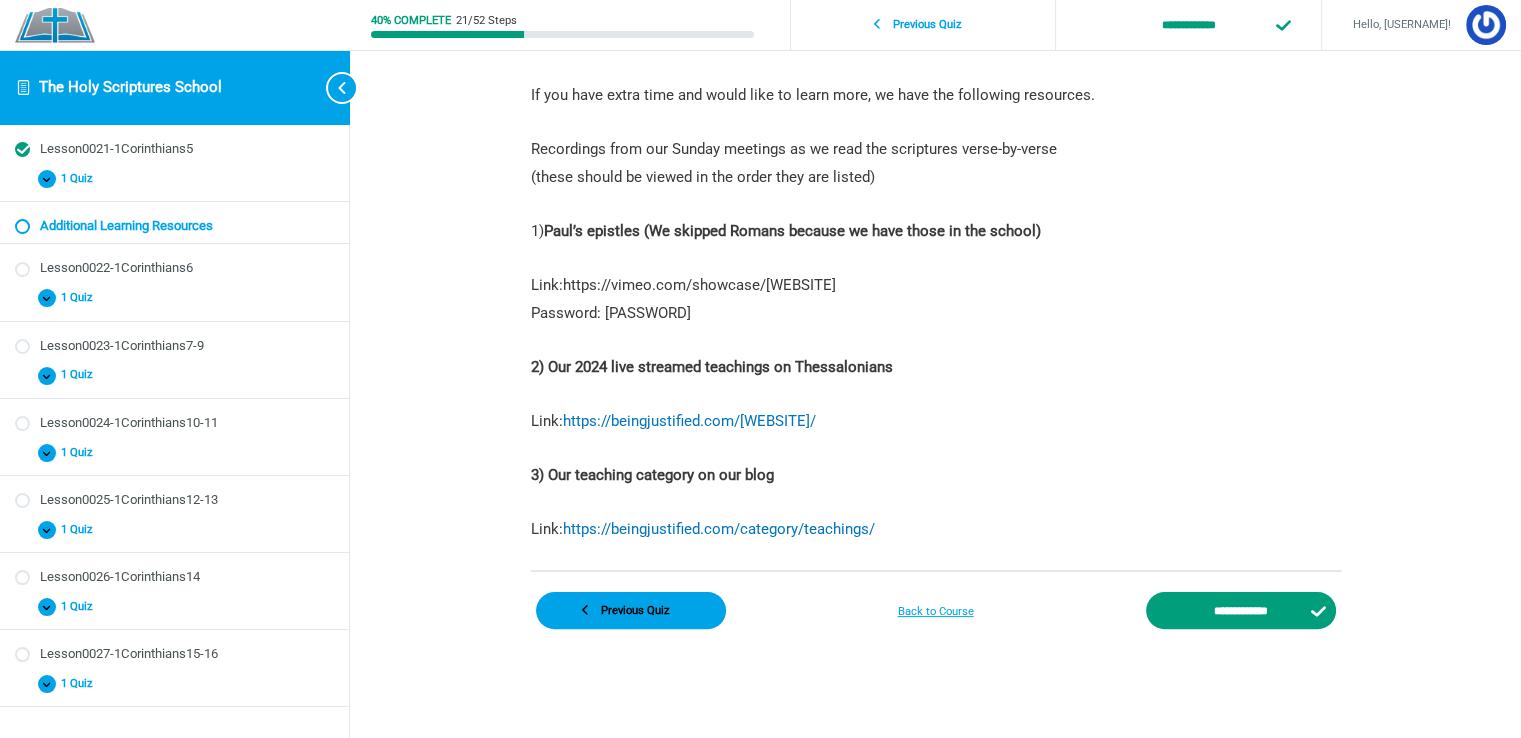 click on "https://vimeo.com/showcase/[WEBSITE]" at bounding box center (699, 285) 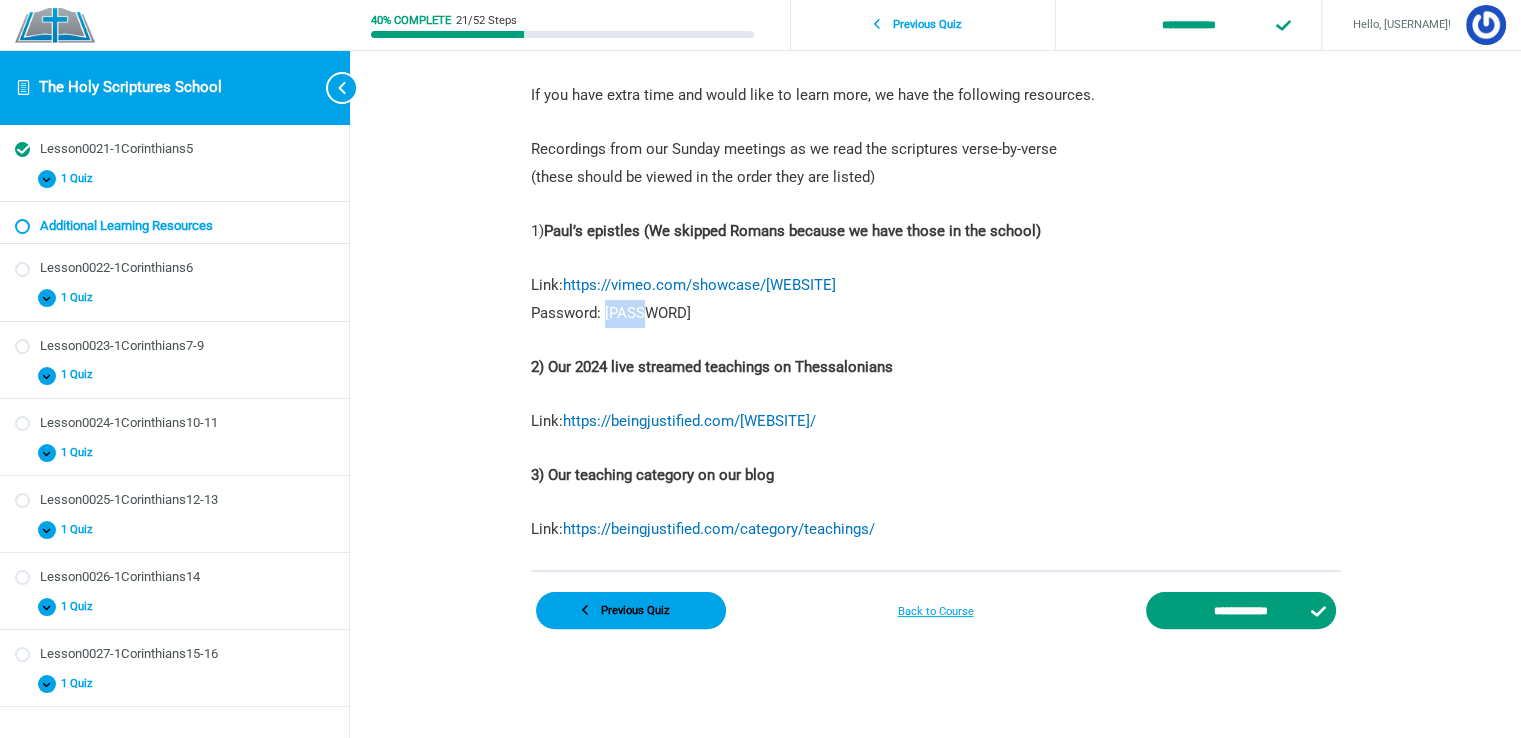 drag, startPoint x: 652, startPoint y: 315, endPoint x: 608, endPoint y: 321, distance: 44.407207 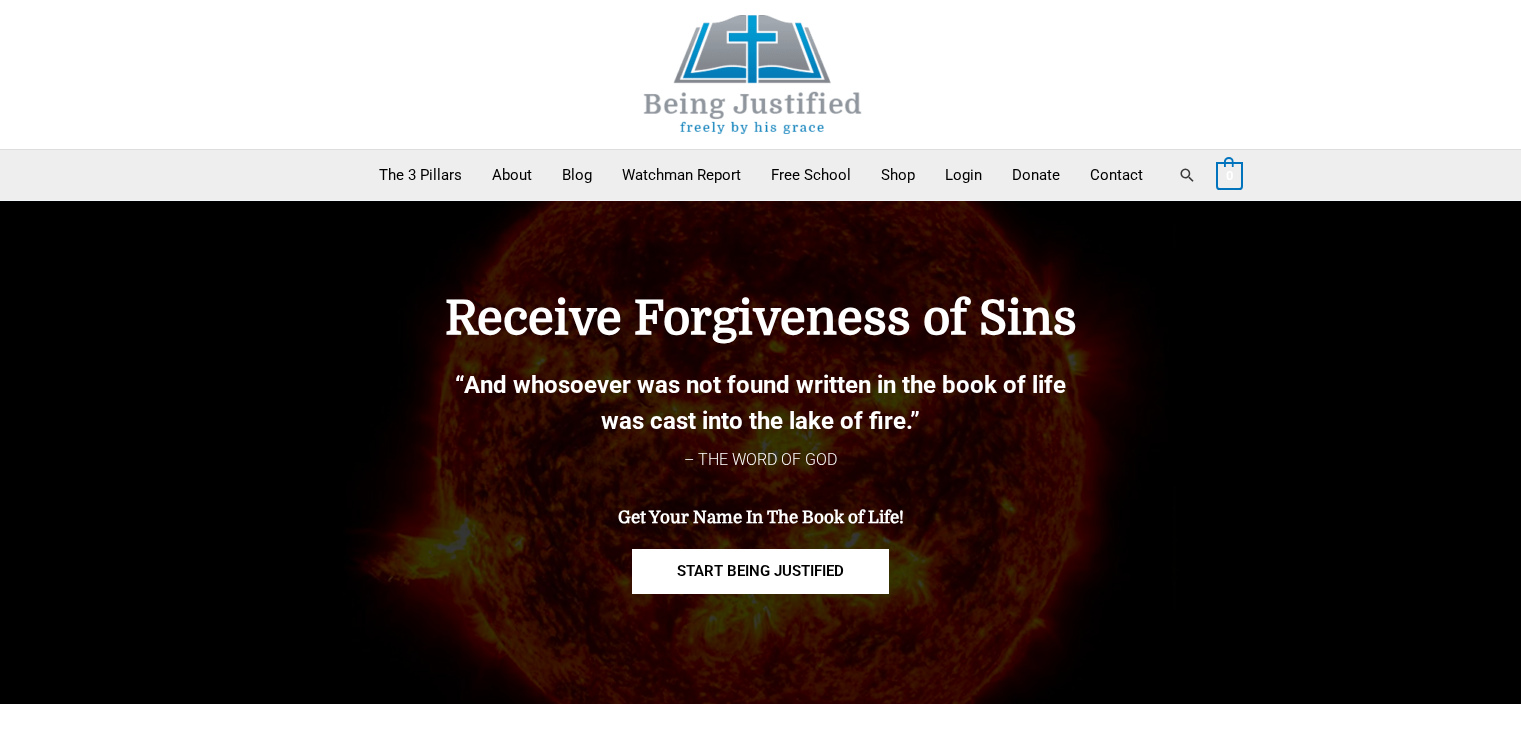 scroll, scrollTop: 0, scrollLeft: 0, axis: both 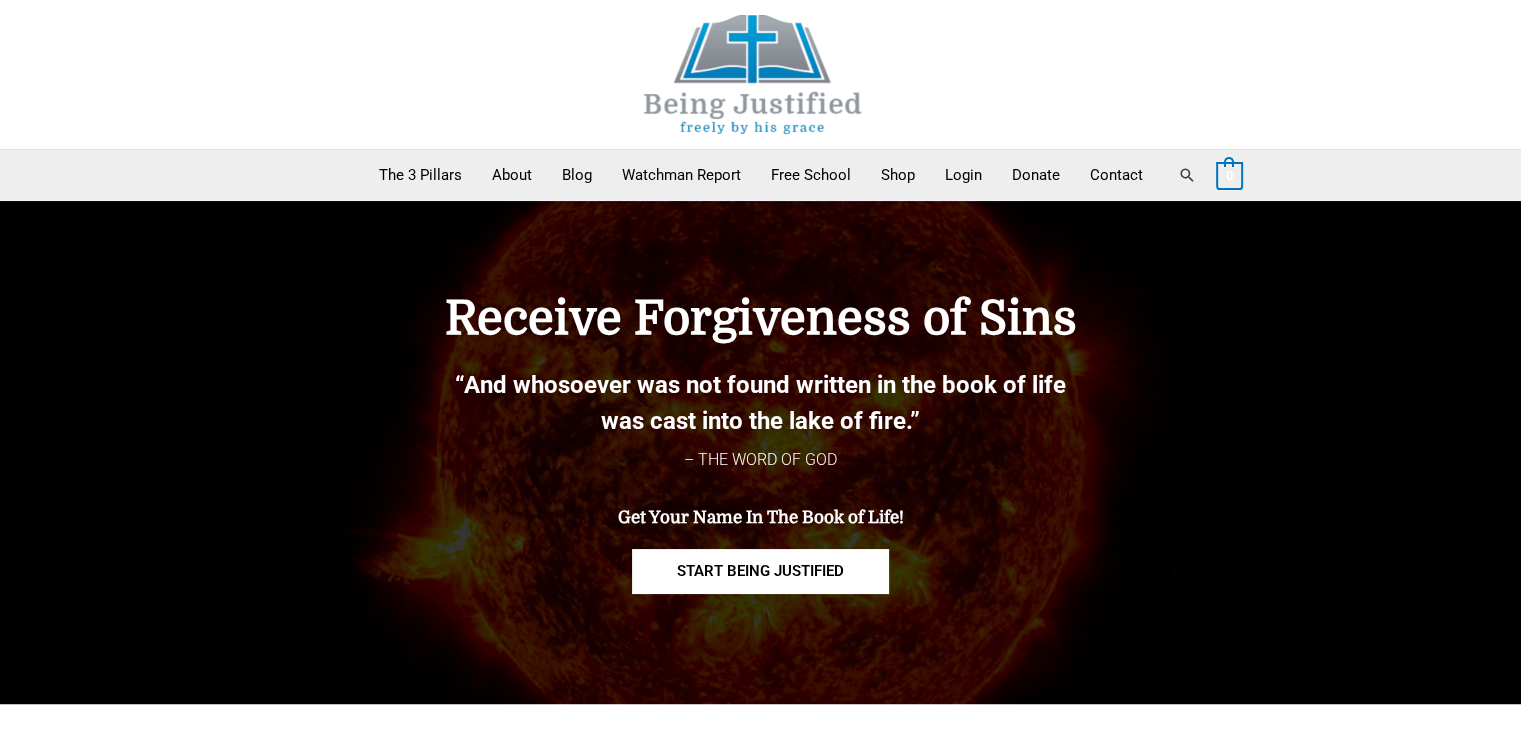 click on "Search" at bounding box center (1187, 175) 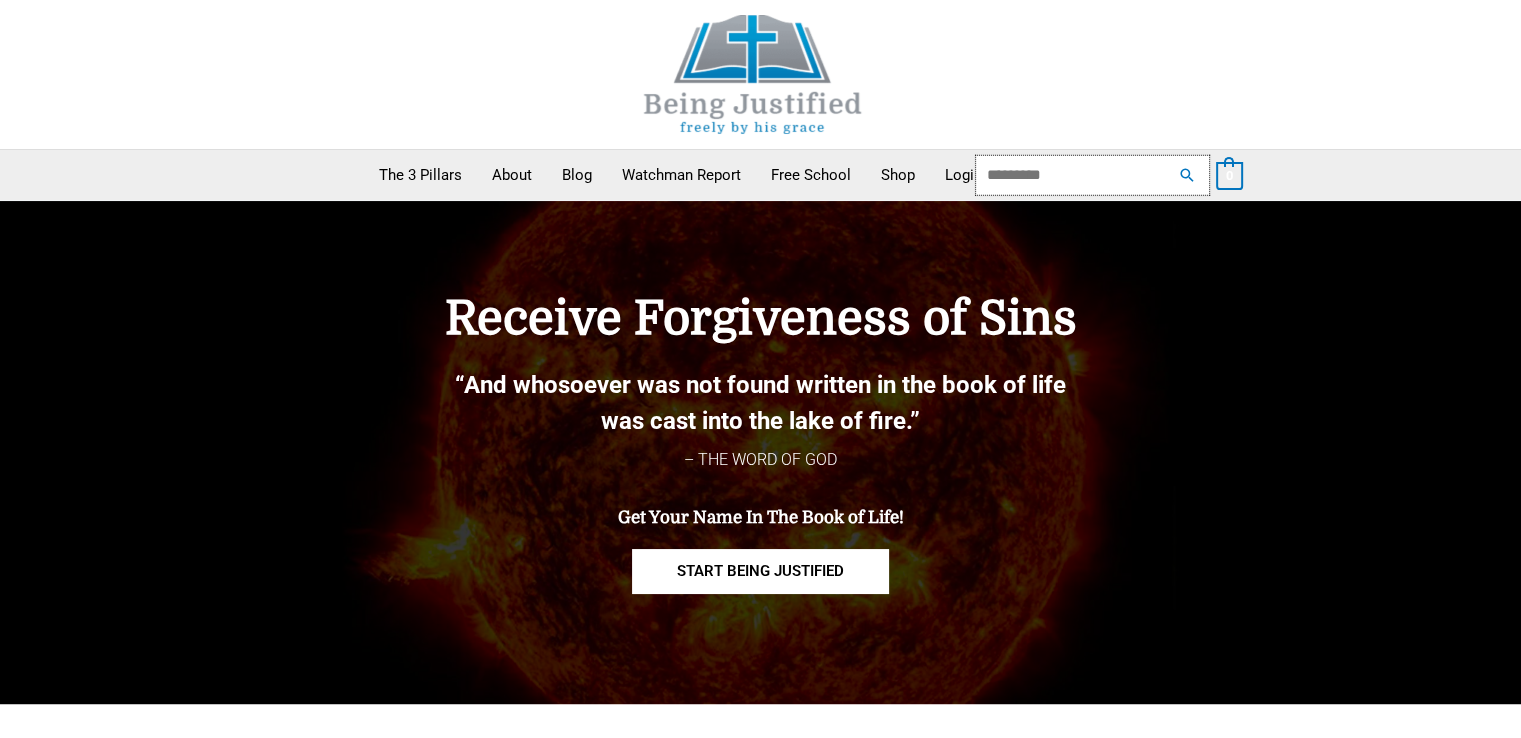 click on "Search for:" at bounding box center (1092, 175) 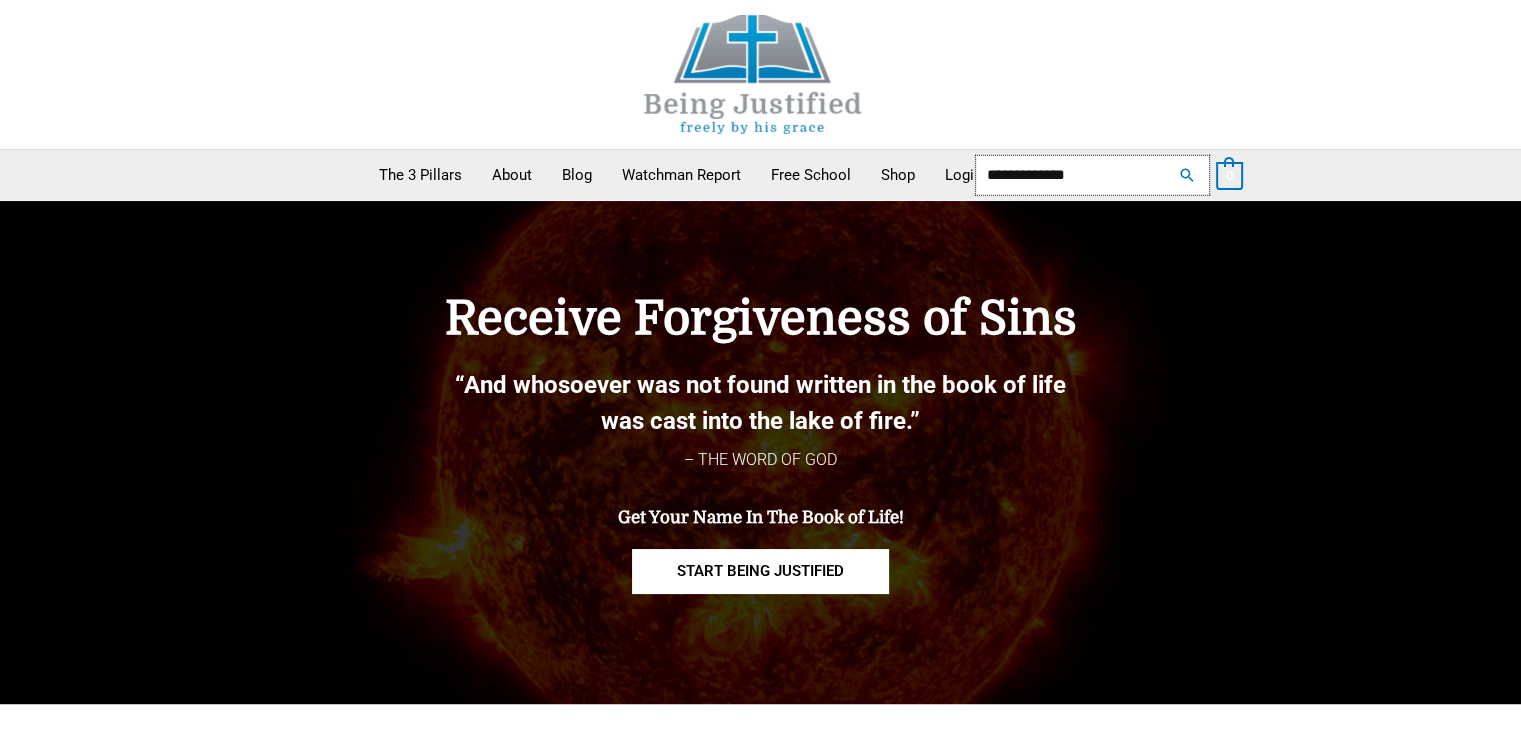 type on "**********" 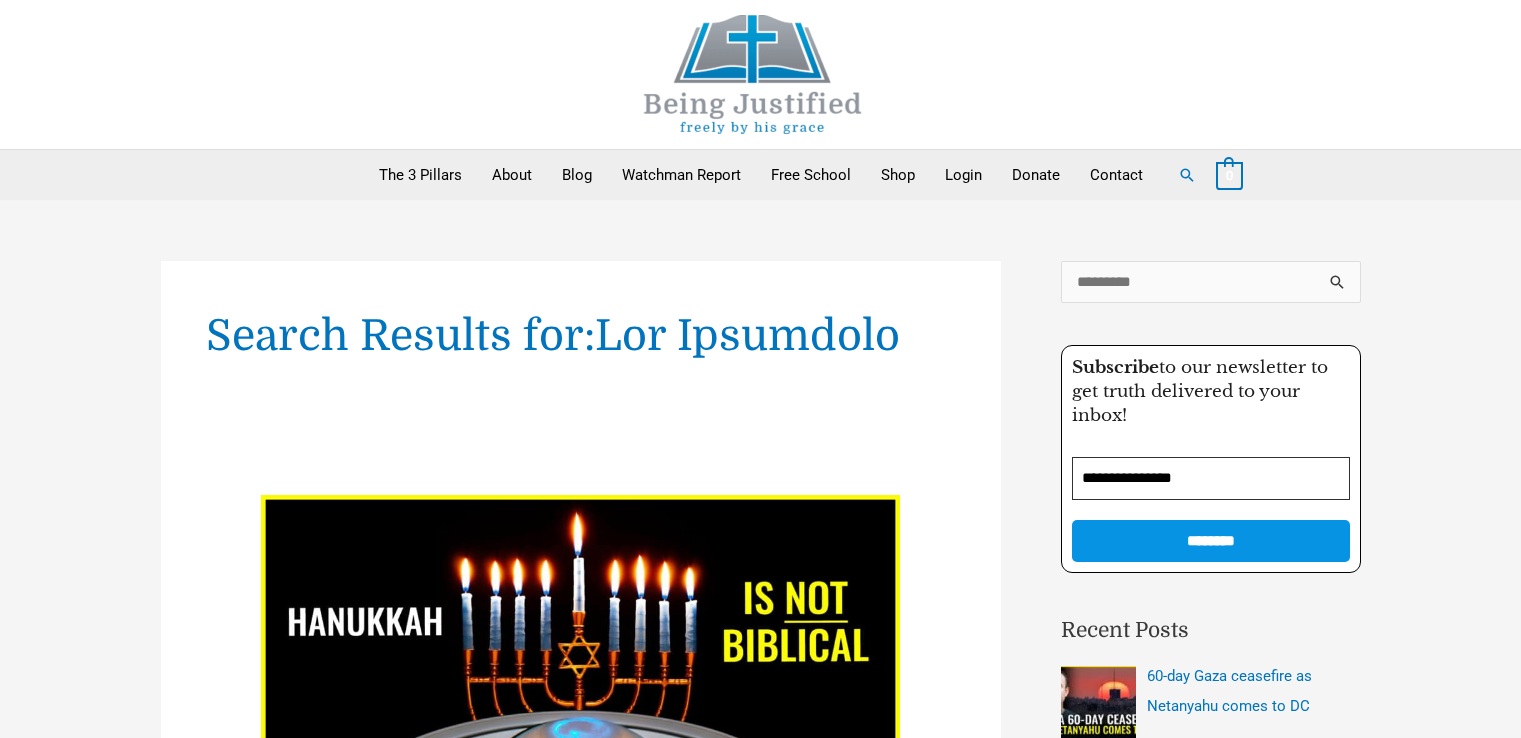 scroll, scrollTop: 0, scrollLeft: 0, axis: both 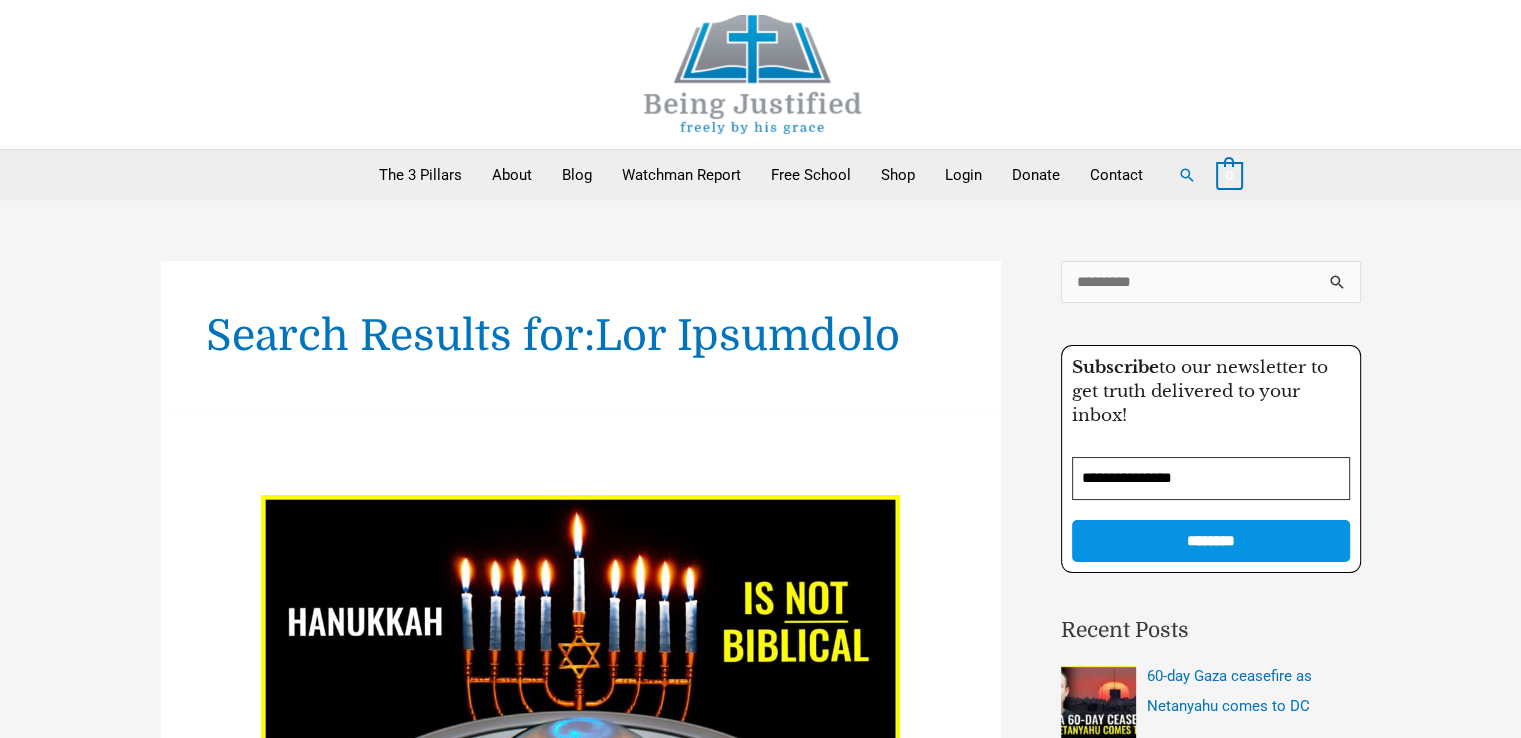 click on "Lo Ipsumdol sitametc? Adip elits doe temporinc?
Utlabore 32, 2813   /  Etdo Magna Ali Enimadmin  / Ve
Quisn
Exe ull labo nis aliquipexe co Consequa du auteirur… Inrepre vol ve essecill fugi nullapari ex sin oc cupi non Proi suntc qu offic des Moll Animi Estlab pe und […]
Om Istenatu errorvol? Accu dolor lau totamrema?  Eaqu Ipsa »" at bounding box center [581, 840] 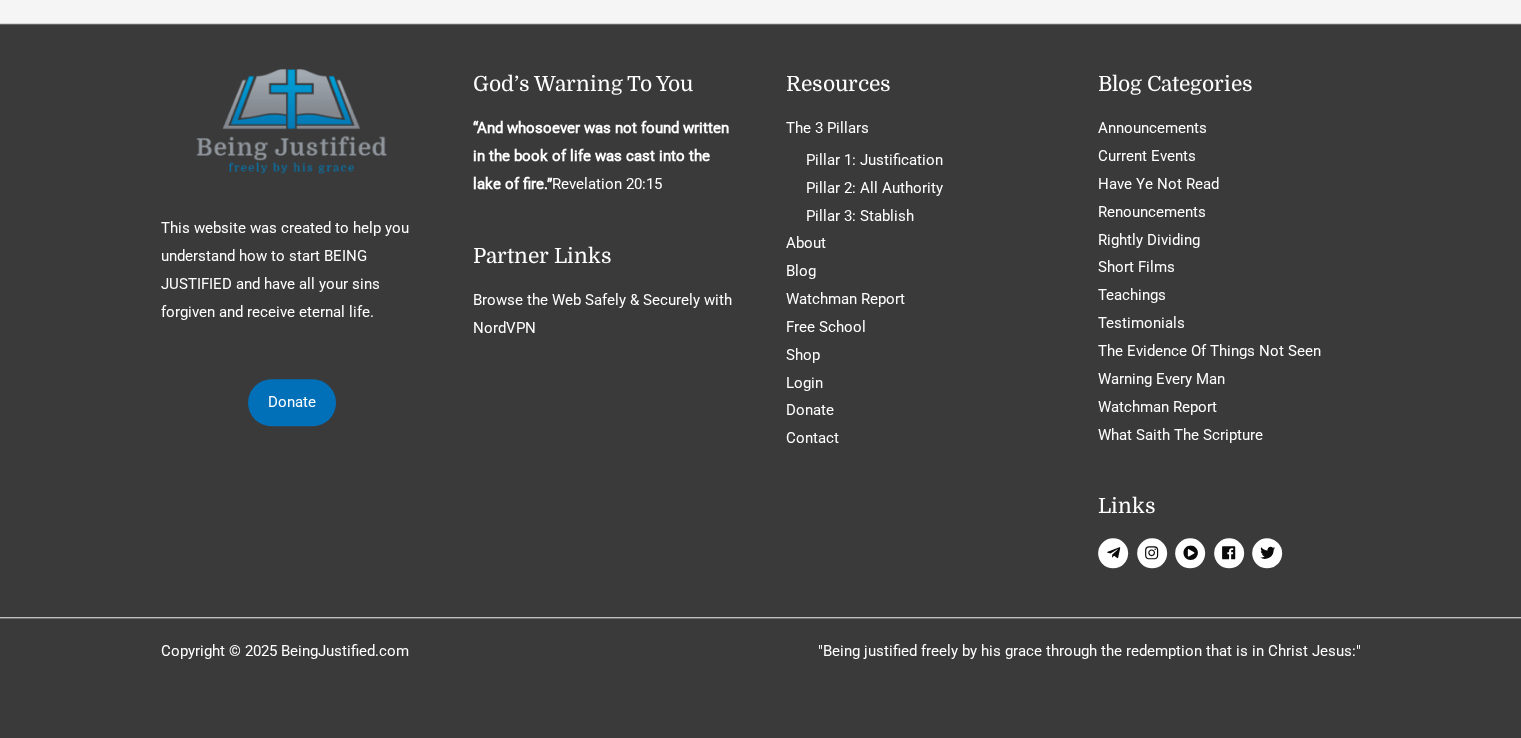 scroll, scrollTop: 9600, scrollLeft: 0, axis: vertical 